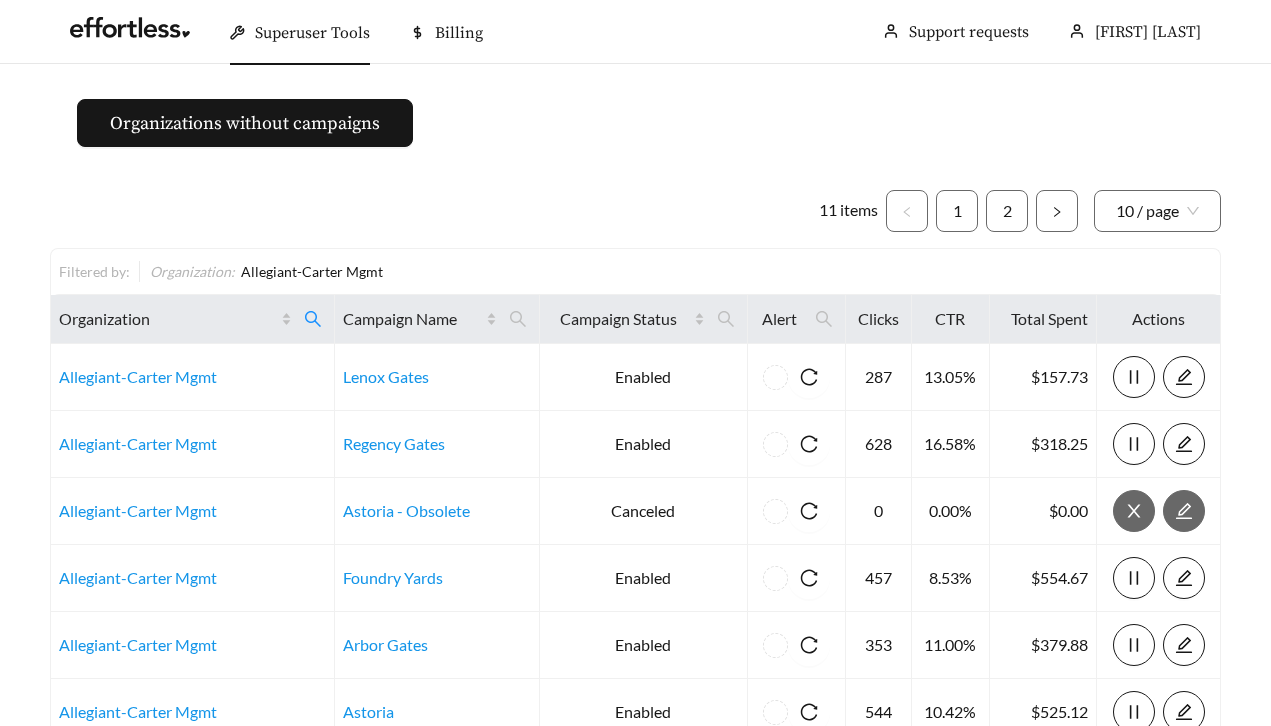 scroll, scrollTop: 0, scrollLeft: 0, axis: both 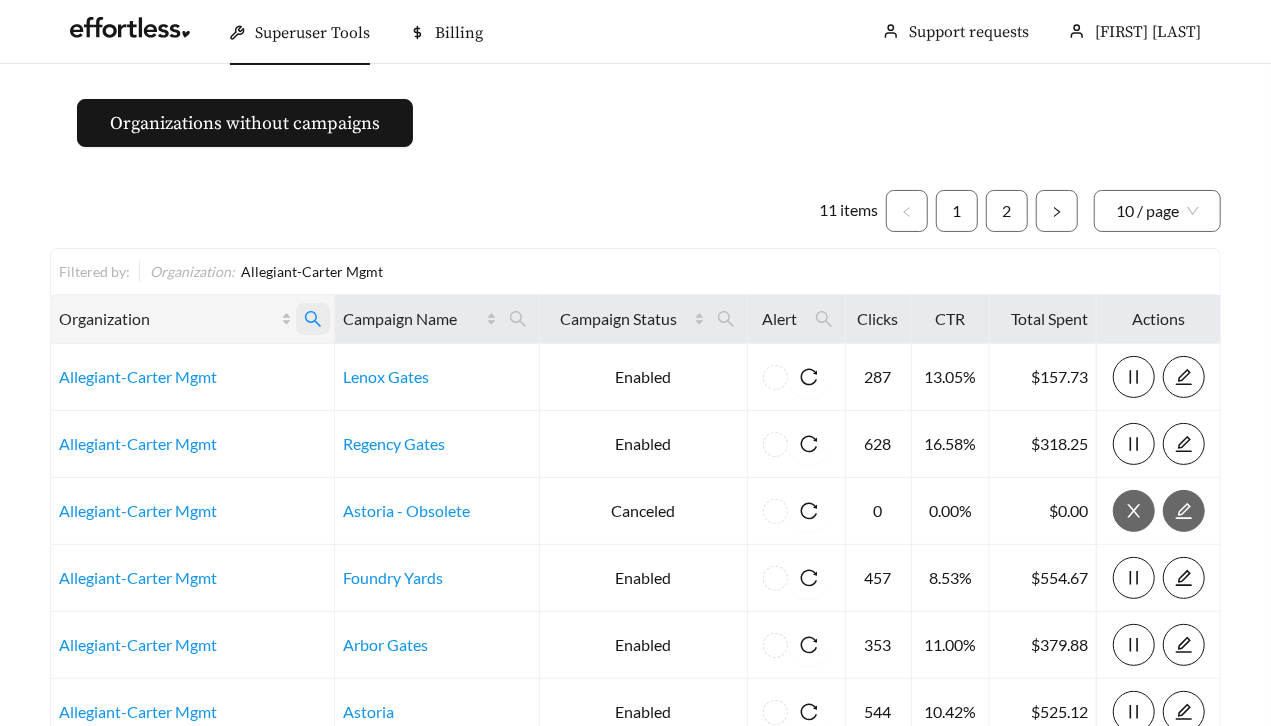 click at bounding box center (313, 319) 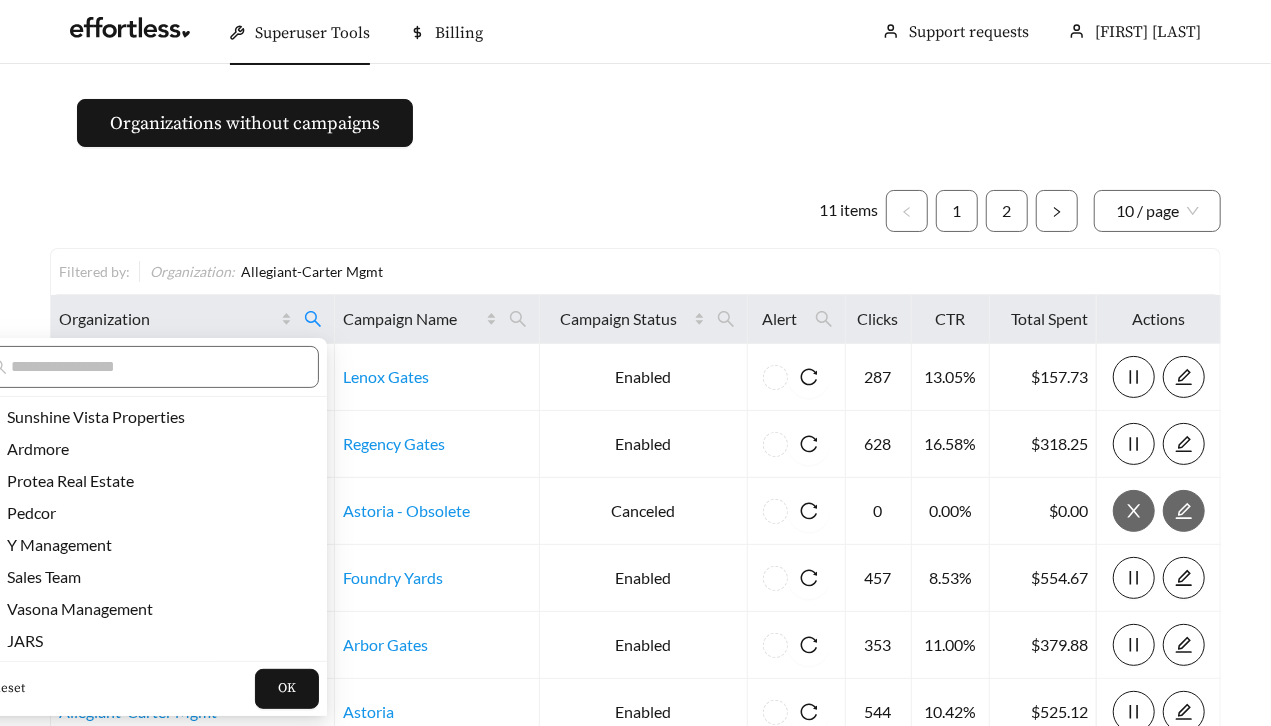 click on "Reset" at bounding box center [8, 689] 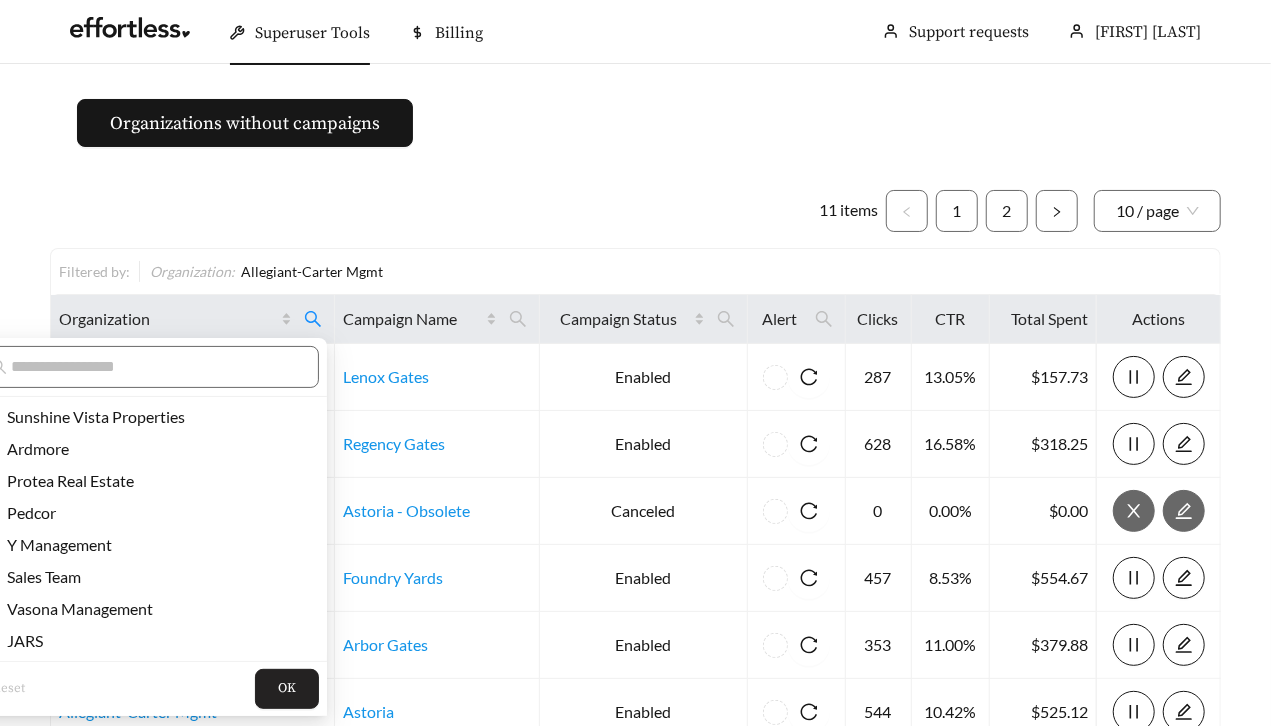 click on "OK" at bounding box center (287, 689) 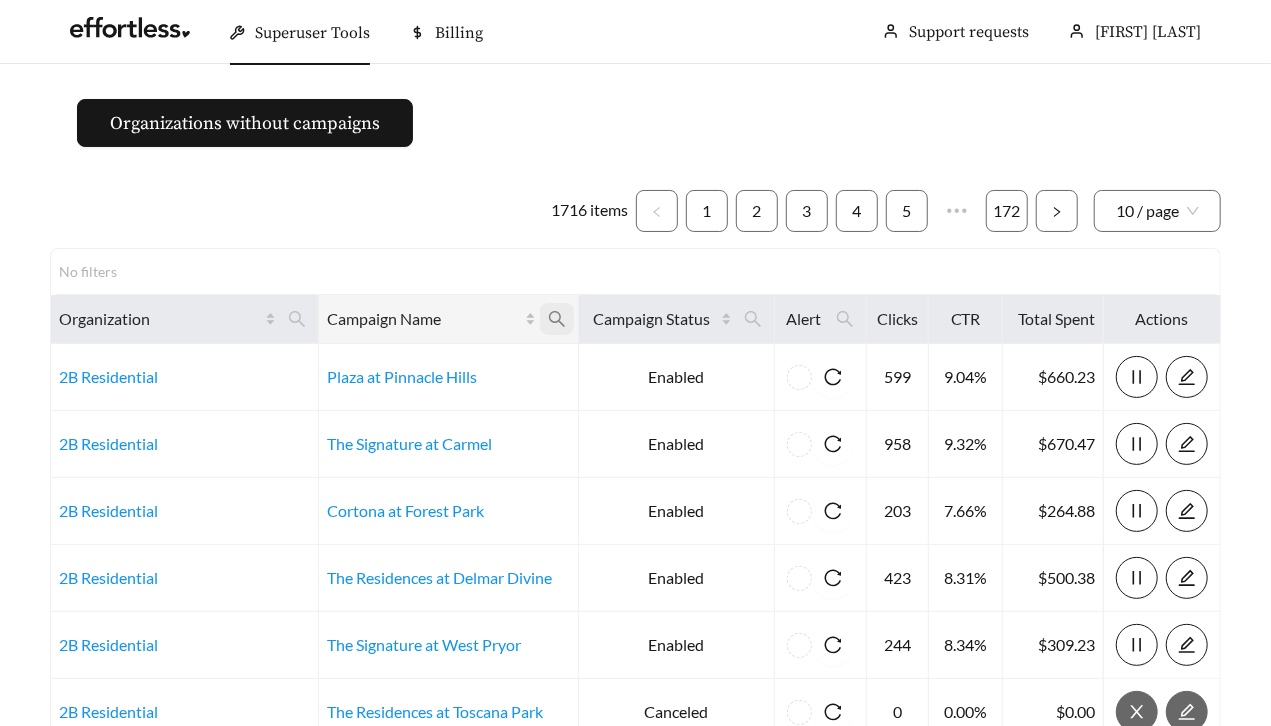 click at bounding box center [297, 319] 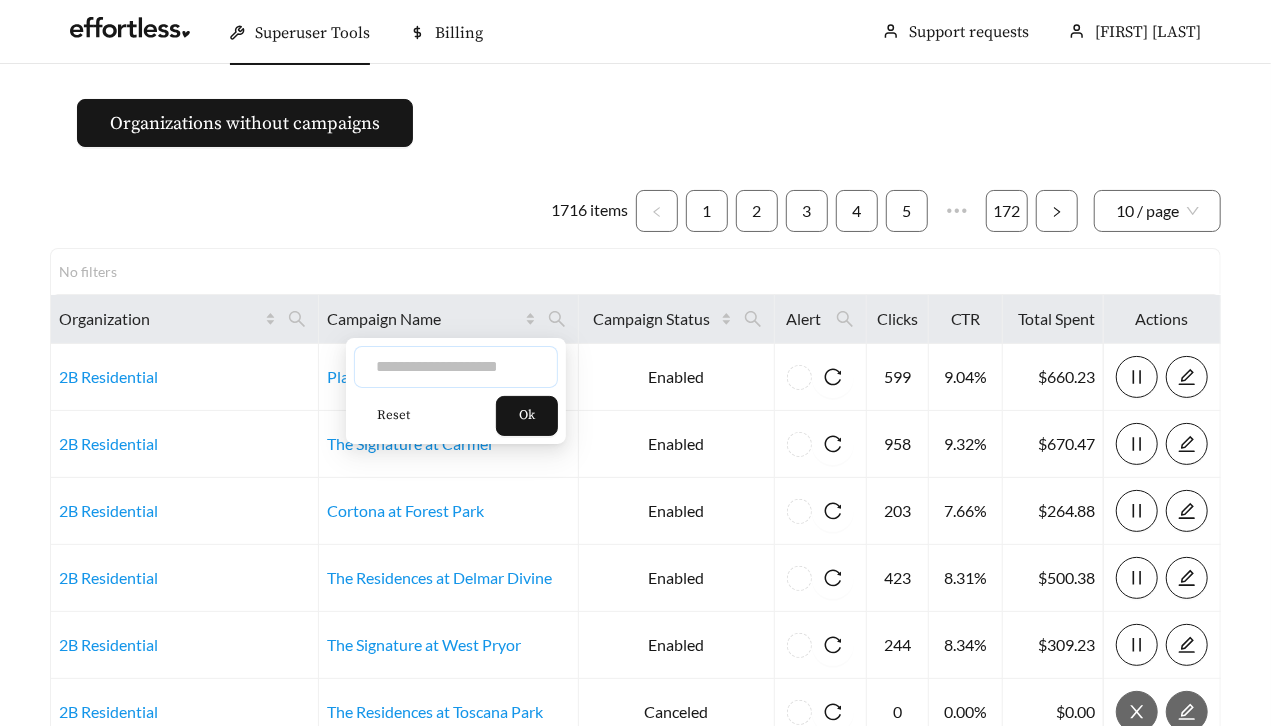 click at bounding box center [456, 367] 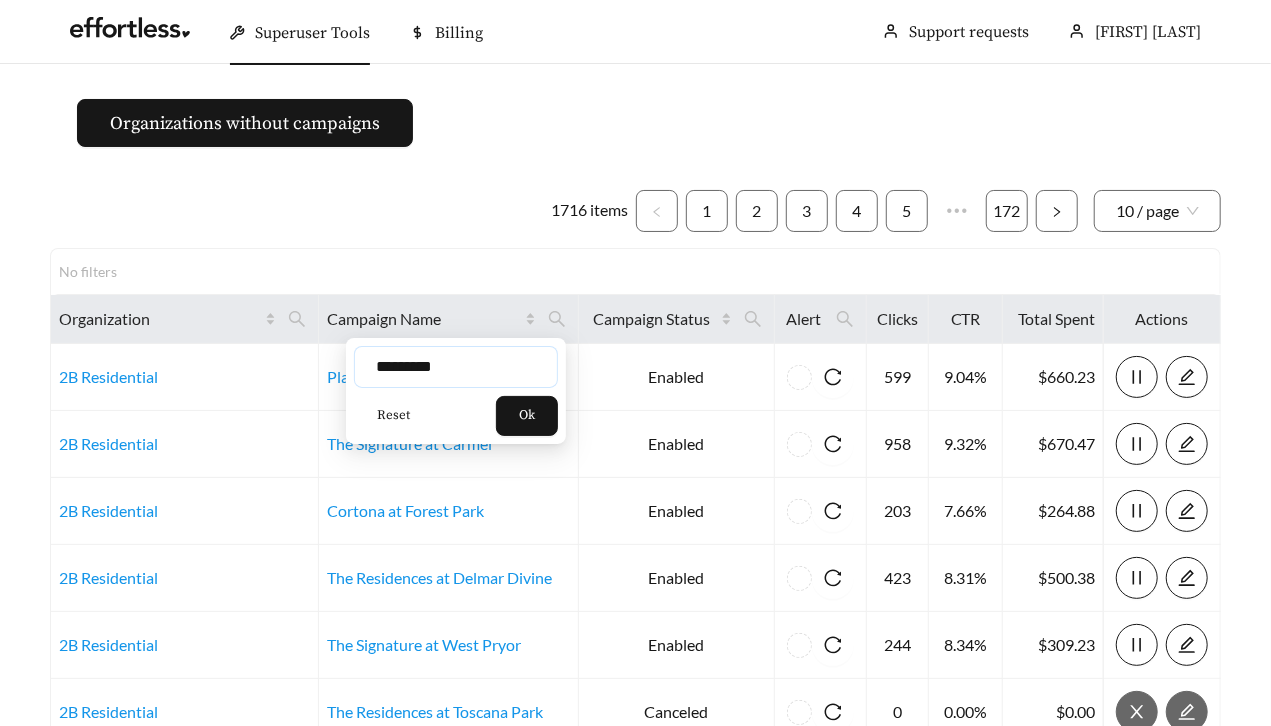 type on "*********" 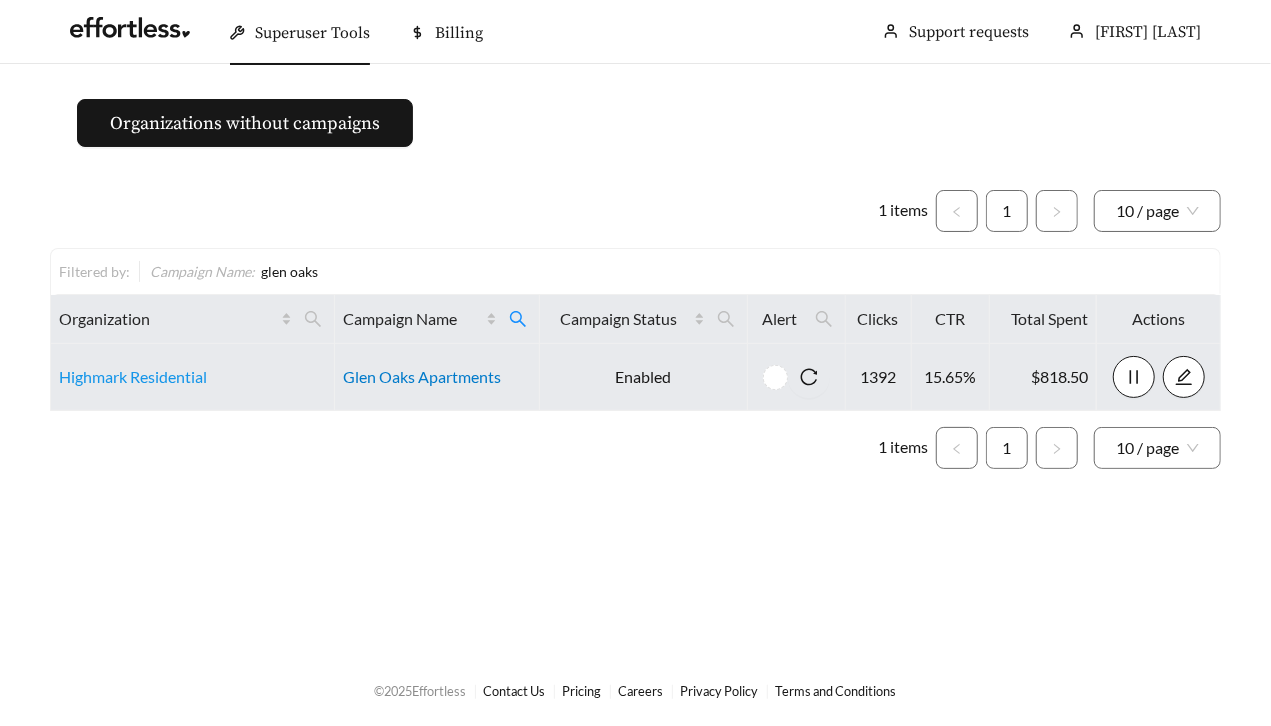 click on "Glen Oaks Apartments" at bounding box center (422, 376) 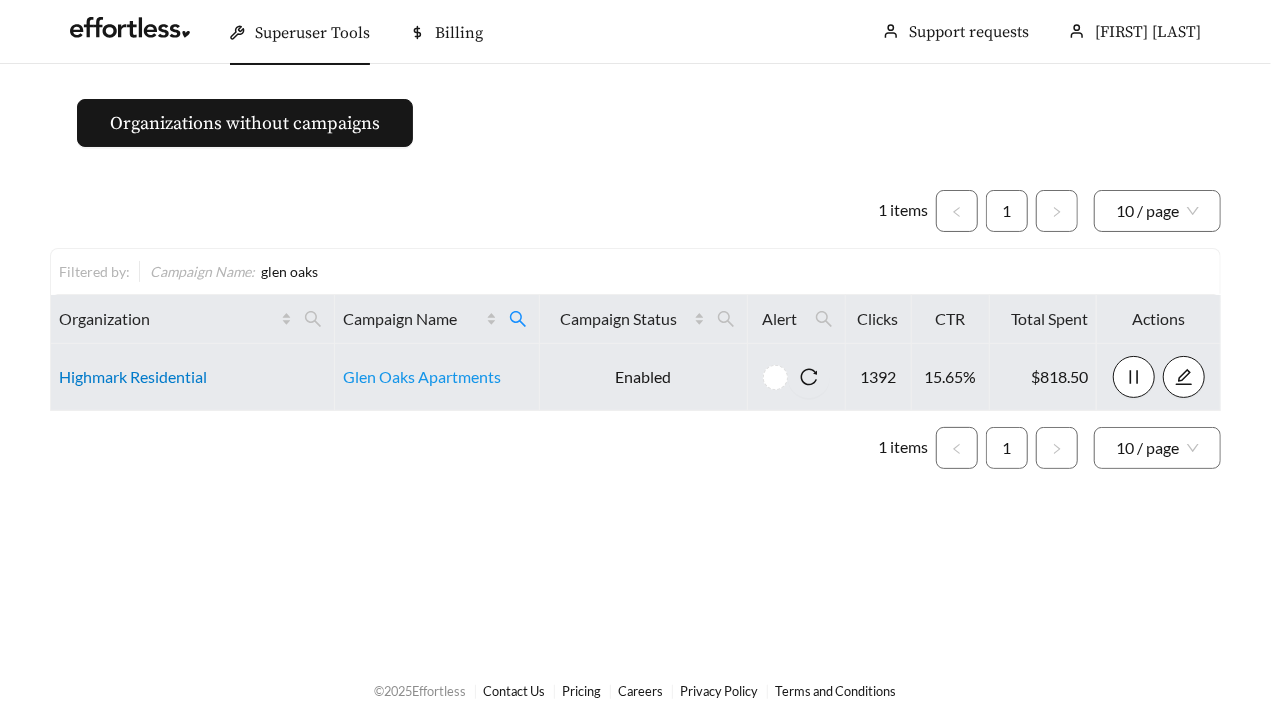 click on "Highmark Residential" at bounding box center (133, 376) 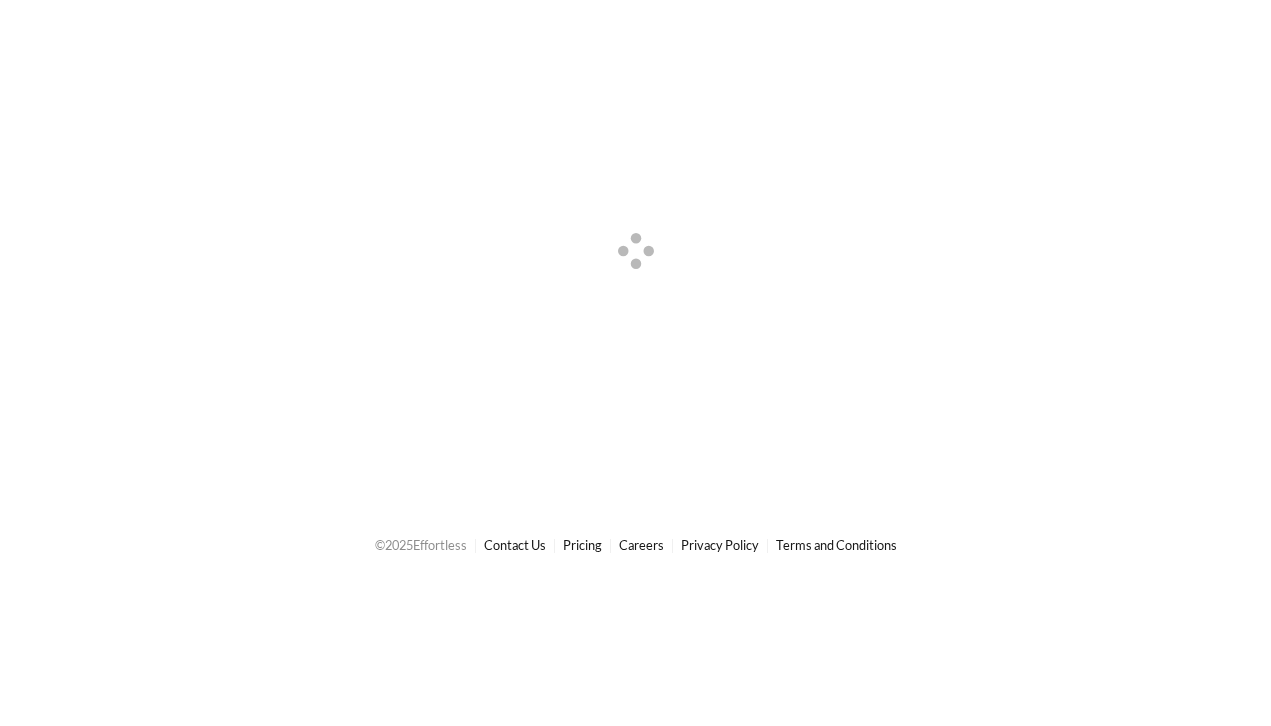 scroll, scrollTop: 0, scrollLeft: 0, axis: both 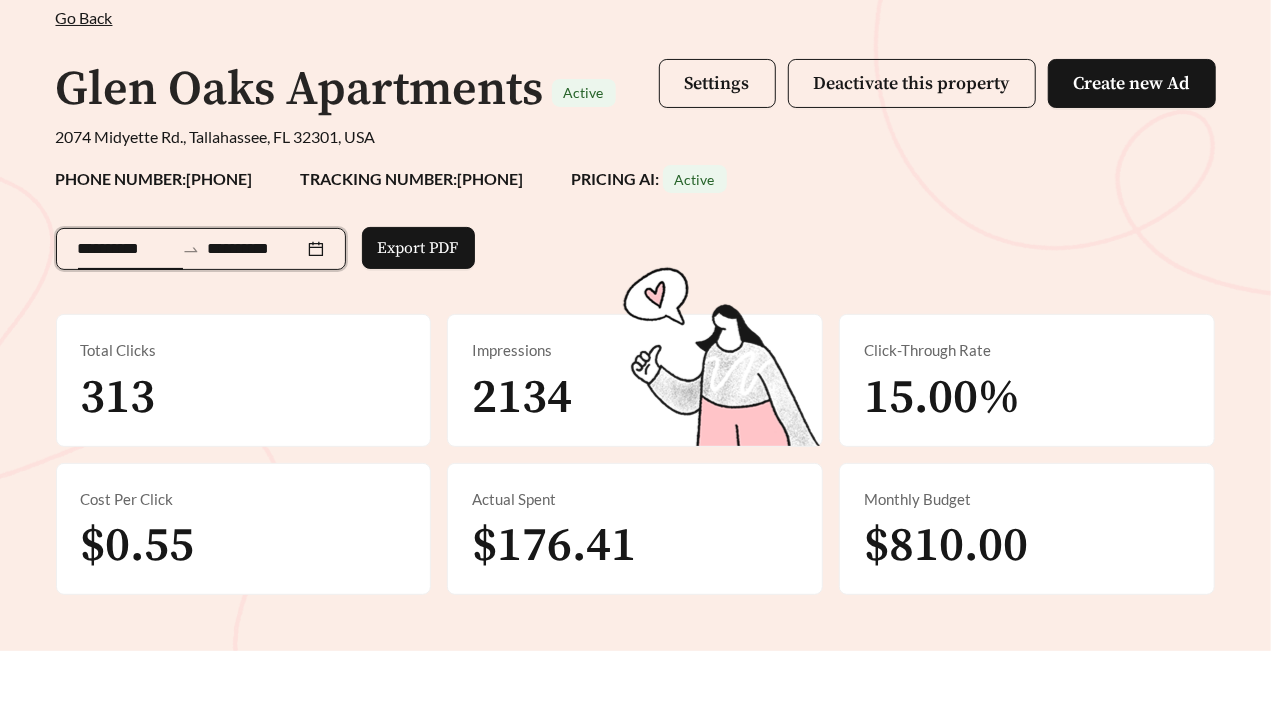 click on "**********" at bounding box center (126, 249) 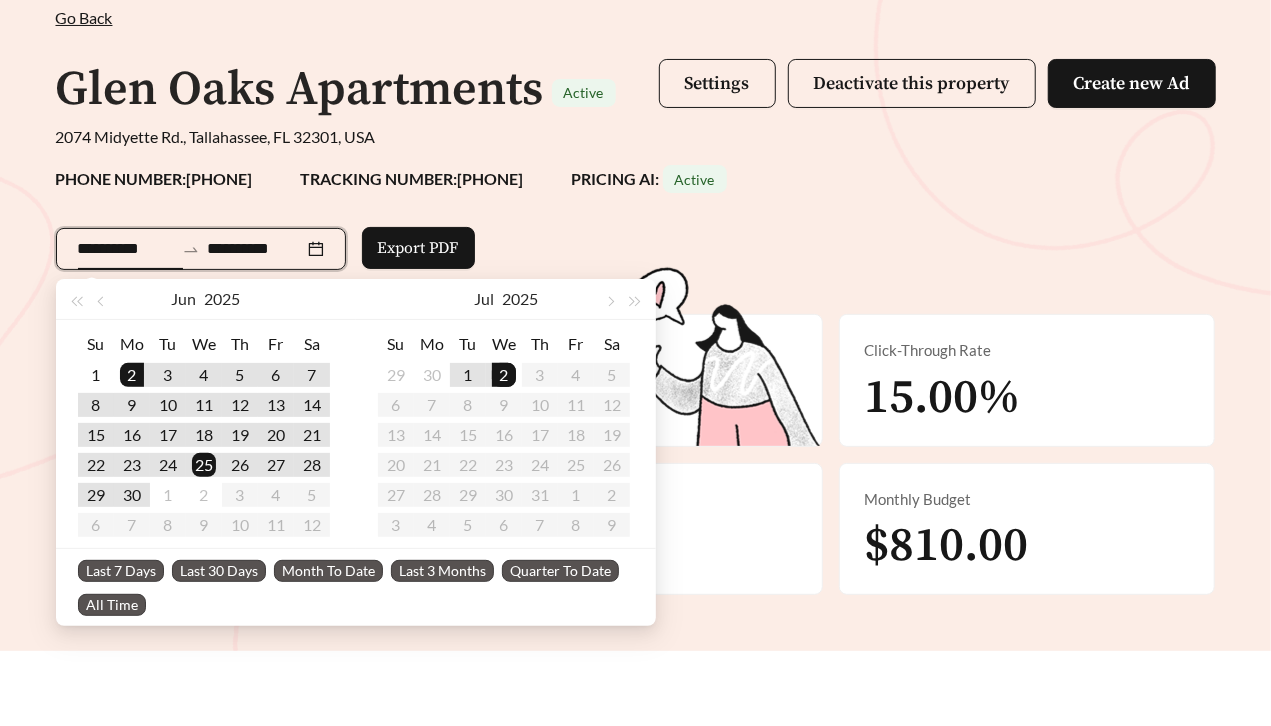 click on "Last 30 Days" at bounding box center [121, 571] 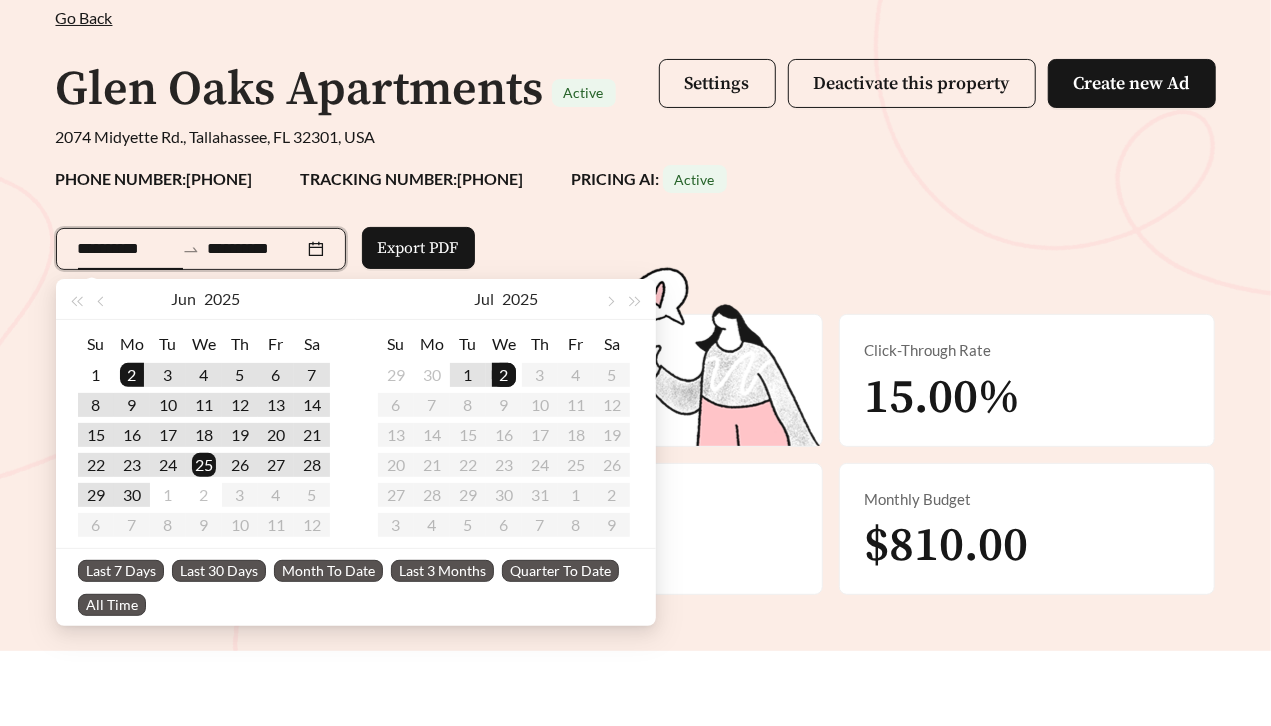 scroll, scrollTop: 0, scrollLeft: 0, axis: both 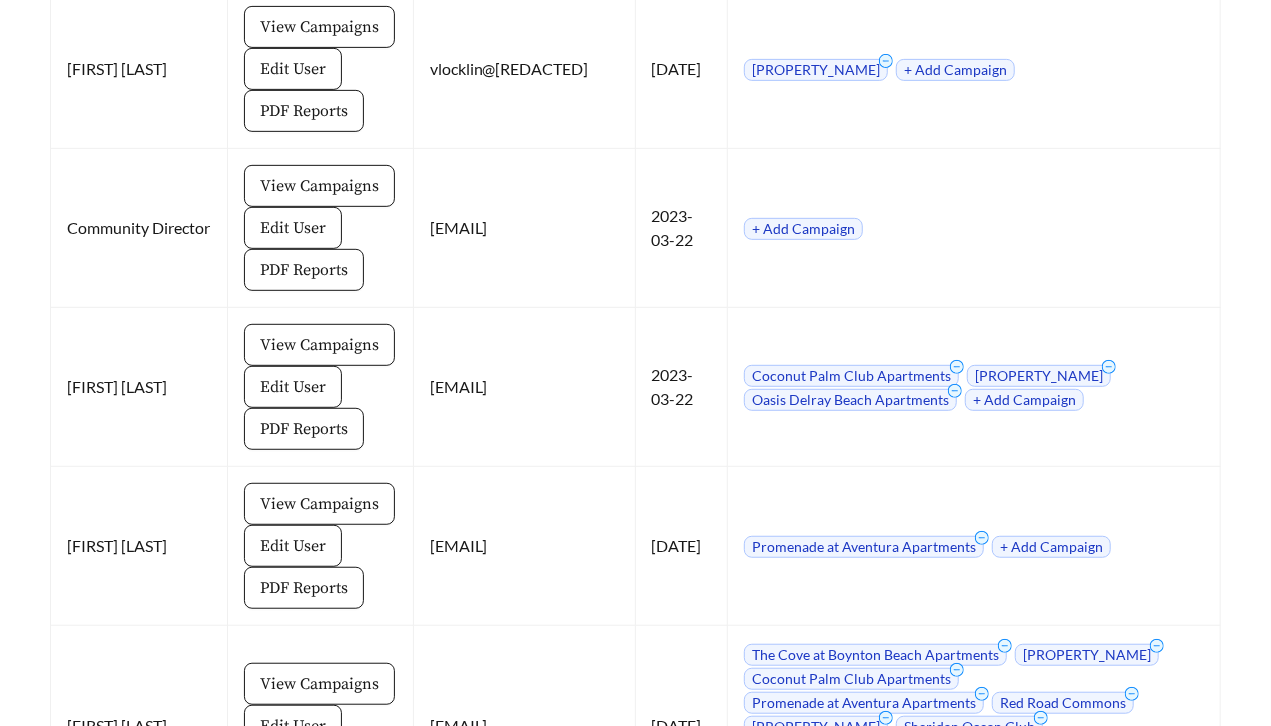click on "Back to Organizations Highmark Residential Active Campaigns:  122 , Paused Campaigns:  4 Edit Organization Edit Ad Schedules Edit Campaign Billings Campaign Invoices Organization Invoices Sync Pipedrive Data All Properties Campaign Invoice with Organization Terra Vida Apartments No Meadow Glen Apartments No Uptown Square Apartment Homes No The Estate on Quarry Lake Apartment Homes No Embree Hill Apartments No The Village at Legacy Ridge Apartments No The Reserve at Ashley Lake Apartments No Oasis Delray Beach- Obsolete No Promenade at Aventura Apartments No Red Road Commons (OBSOLETE) No The Cove at Boynton Beach Apartments No The Flats Exchange on Erwin Apartments No Litchford 315 Apartments No Estates at Wellington Green - Obsolete No Palm Trace Landings Apartments No Revival on Main Apartments No 1400 Chestnut Apartments No The Darby Apartments No The Falls at Sope Creek Apartments No Park 9 Apartments No Harbor Creek Apartments No Vintage Tollgate Apartments No Vintage Station North No No No No No No No" at bounding box center [635, 182] 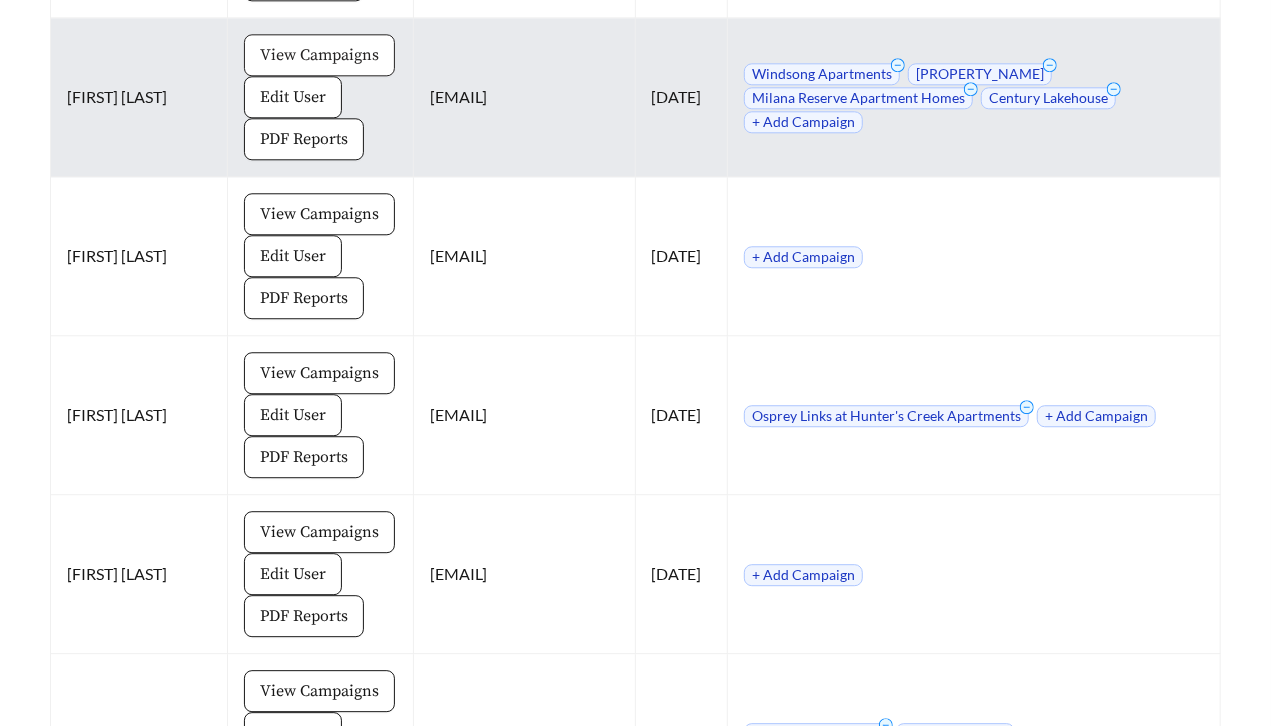 click on "View Campaigns" at bounding box center (319, 55) 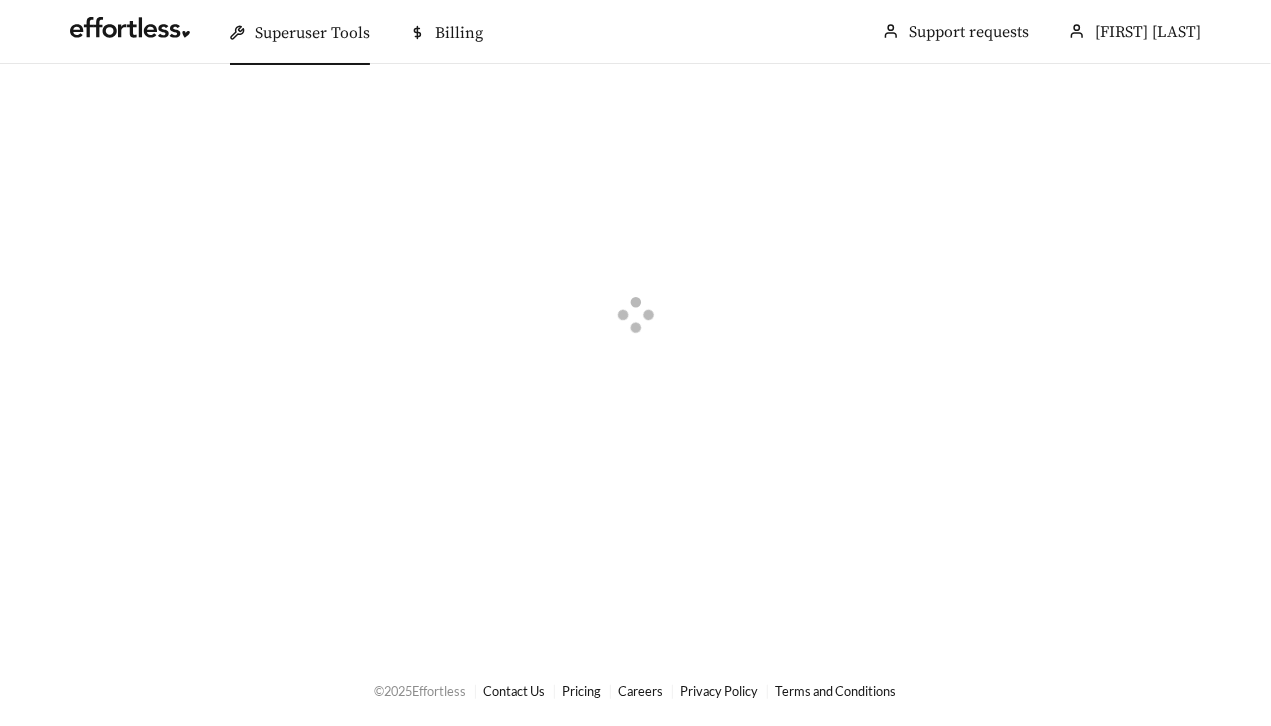 scroll, scrollTop: 0, scrollLeft: 0, axis: both 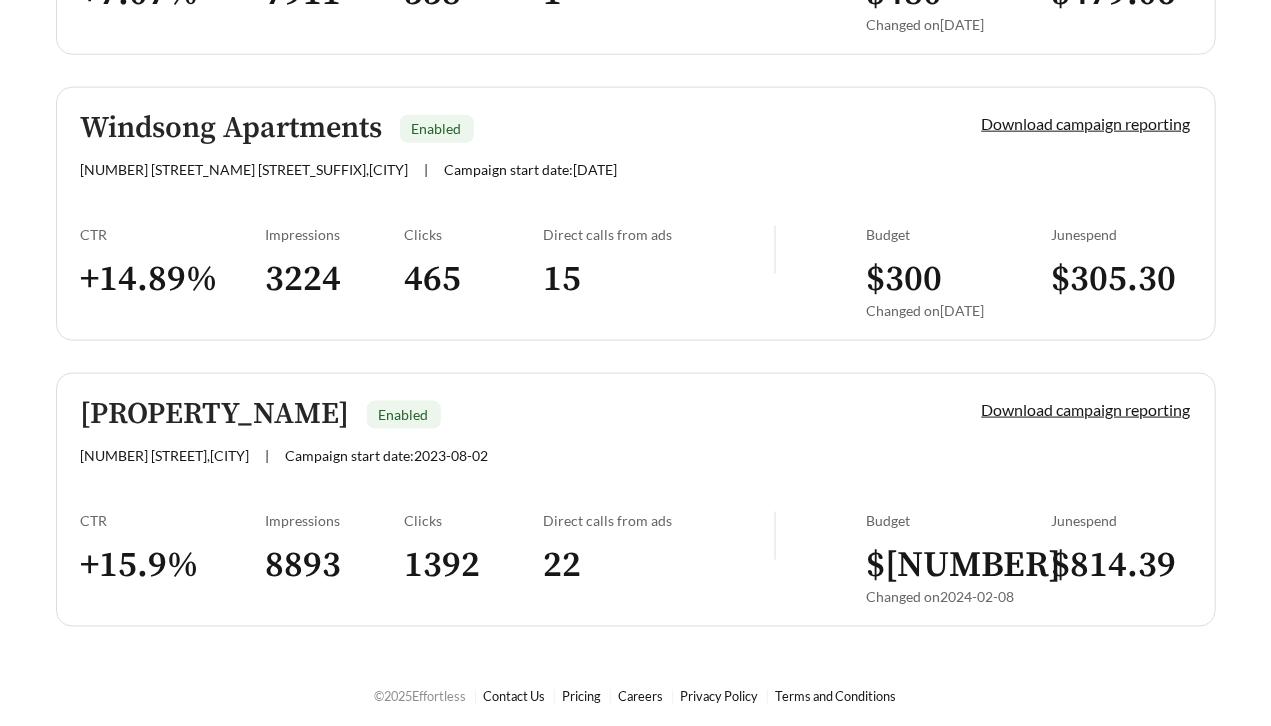click on "Impressions" at bounding box center [335, 520] 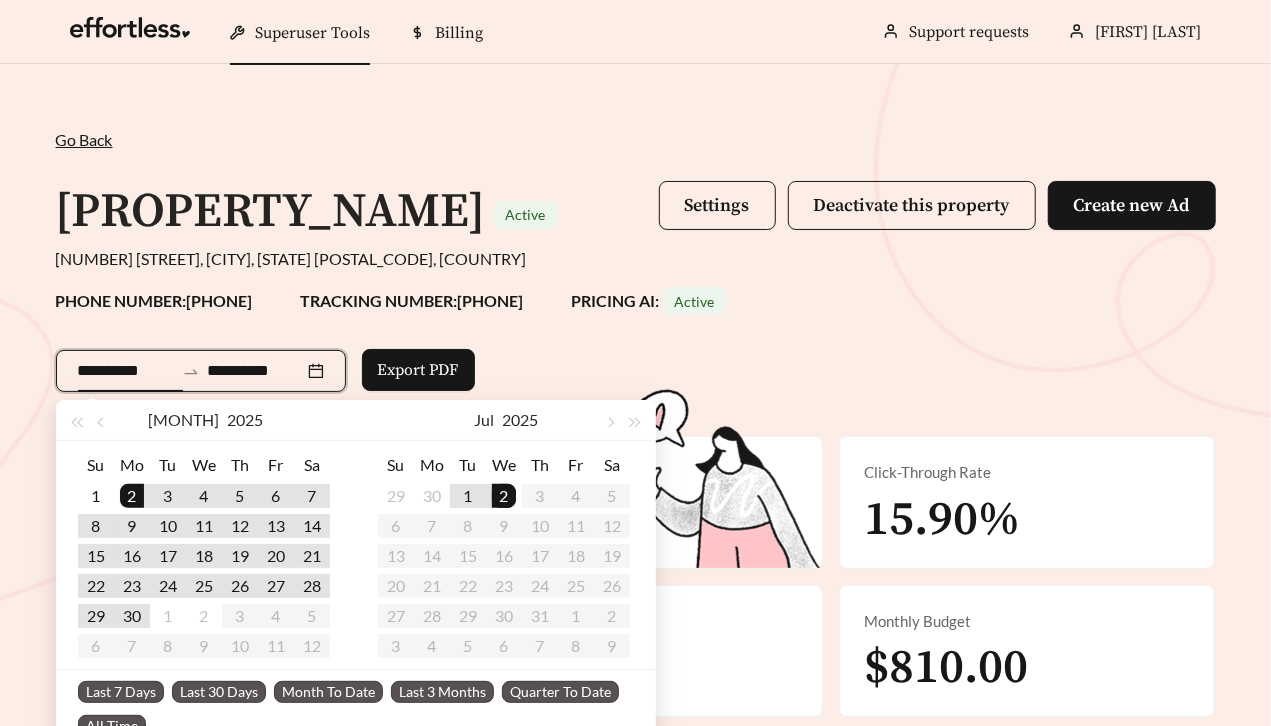click on "**********" at bounding box center [126, 371] 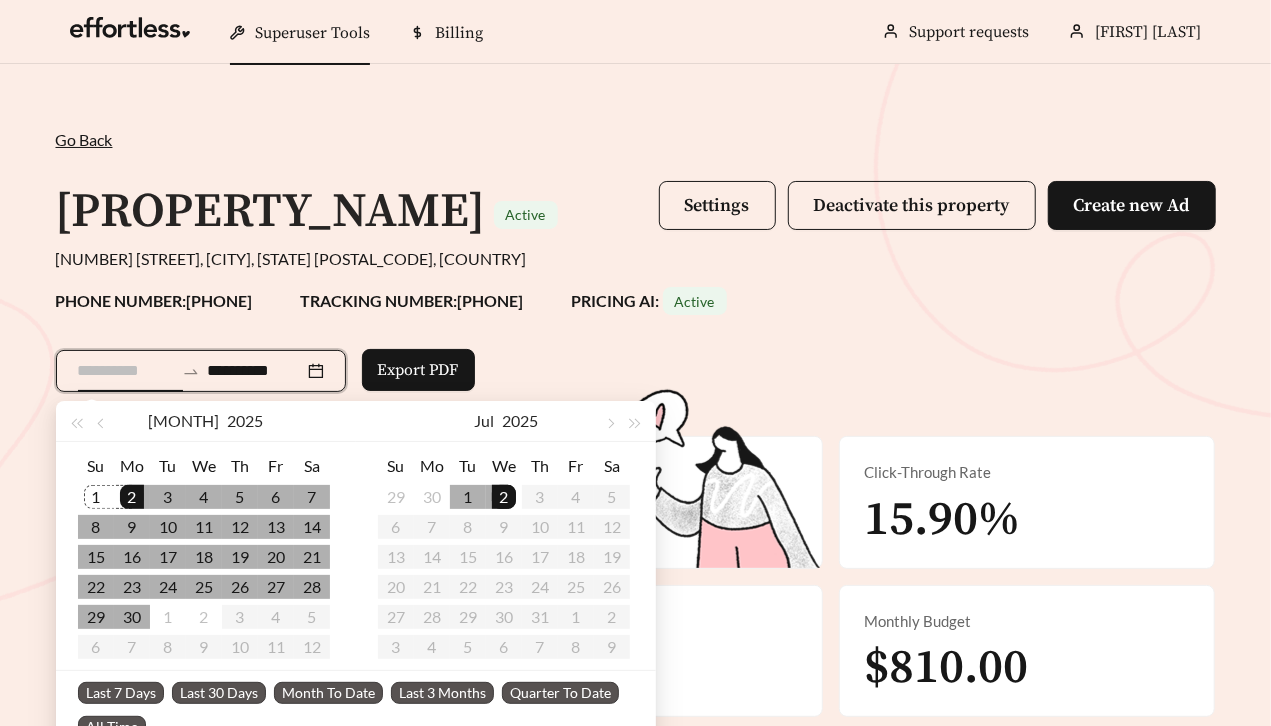 click on "1" at bounding box center [96, 497] 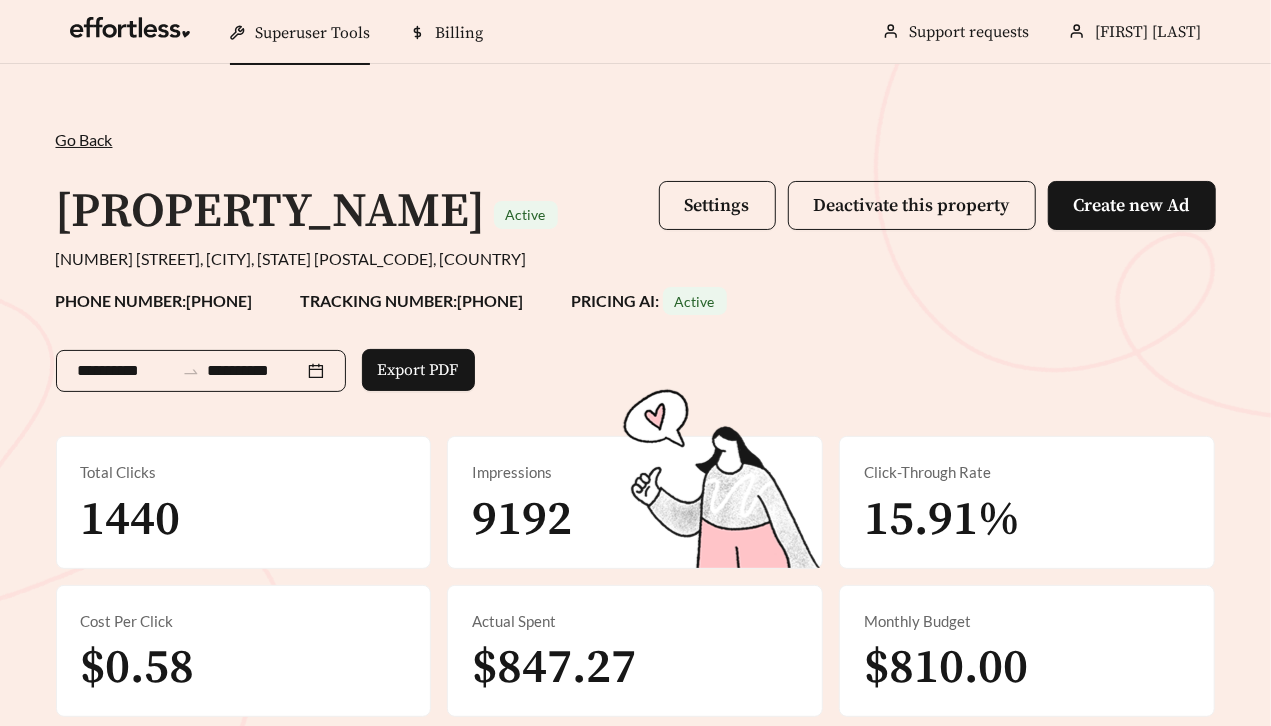 click on "**********" at bounding box center [126, 371] 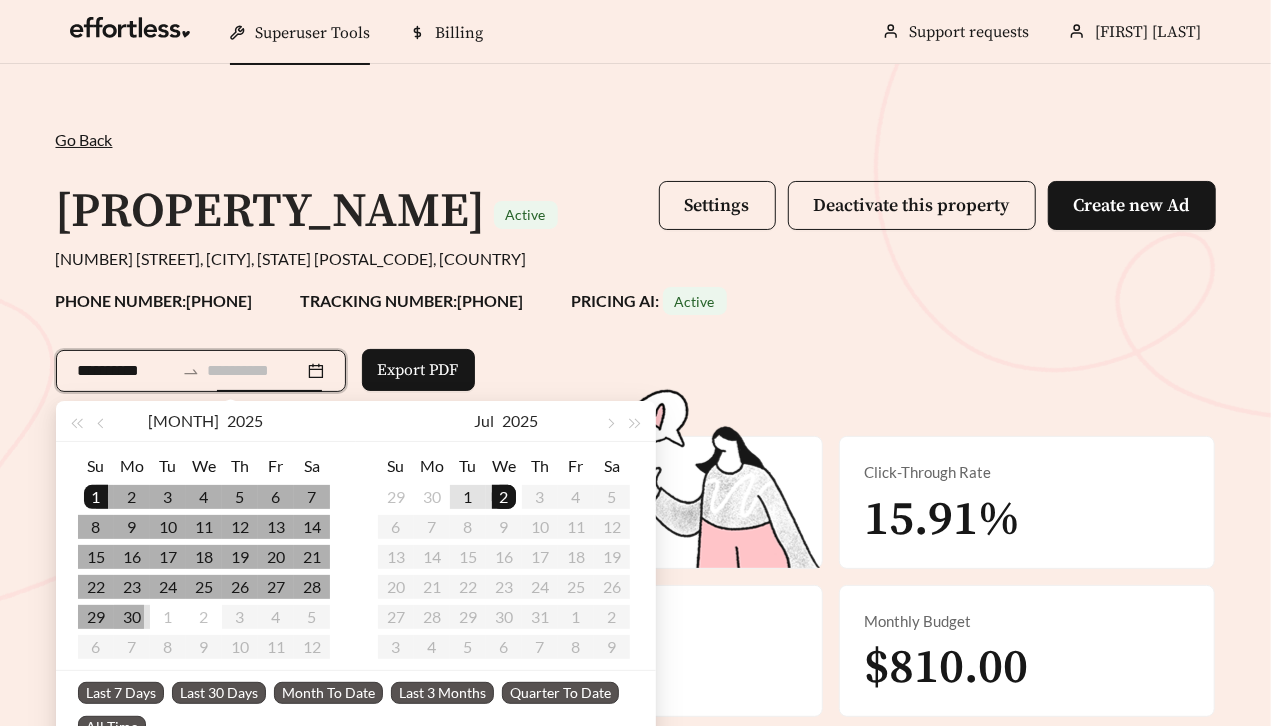click on "30" at bounding box center (132, 617) 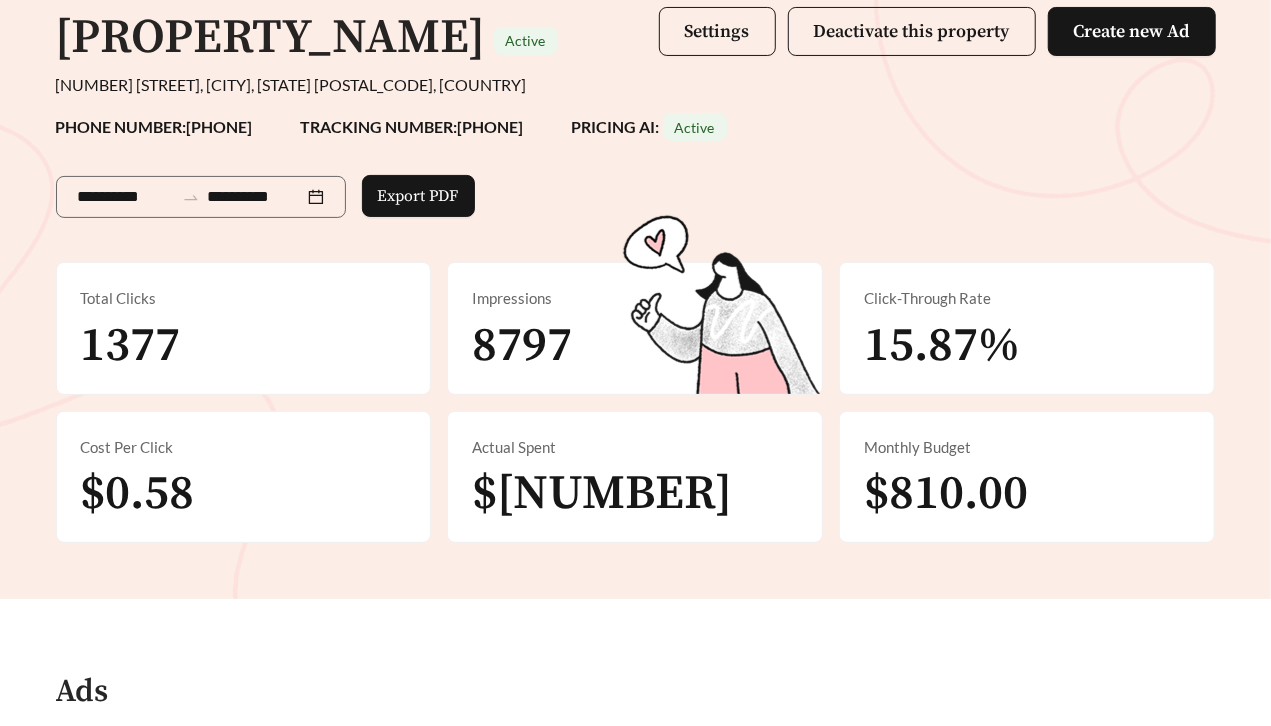 scroll, scrollTop: 175, scrollLeft: 0, axis: vertical 